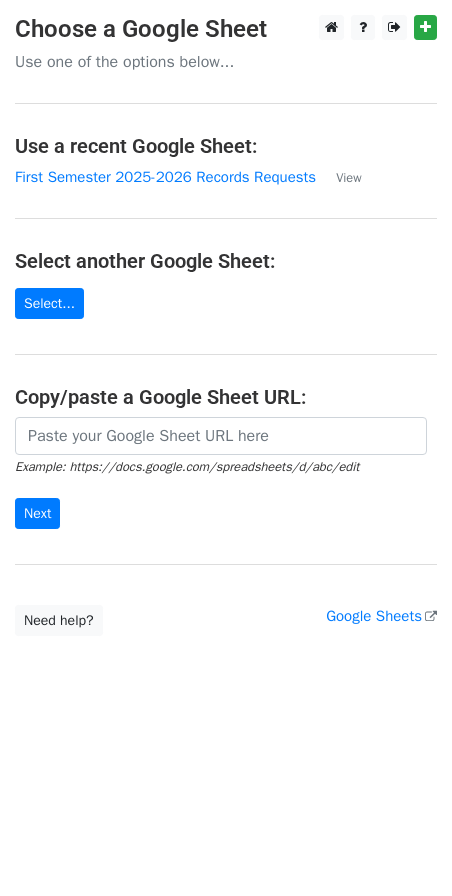 scroll, scrollTop: 0, scrollLeft: 0, axis: both 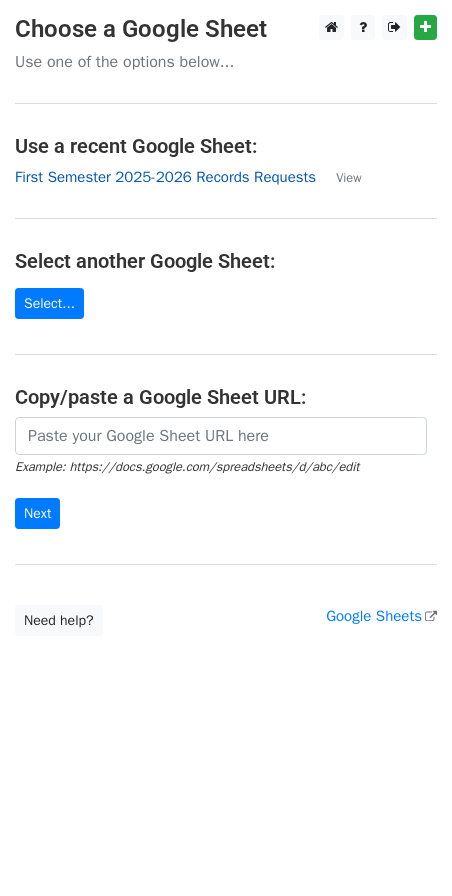 click on "First Semester 2025-2026 Records Requests" at bounding box center (165, 177) 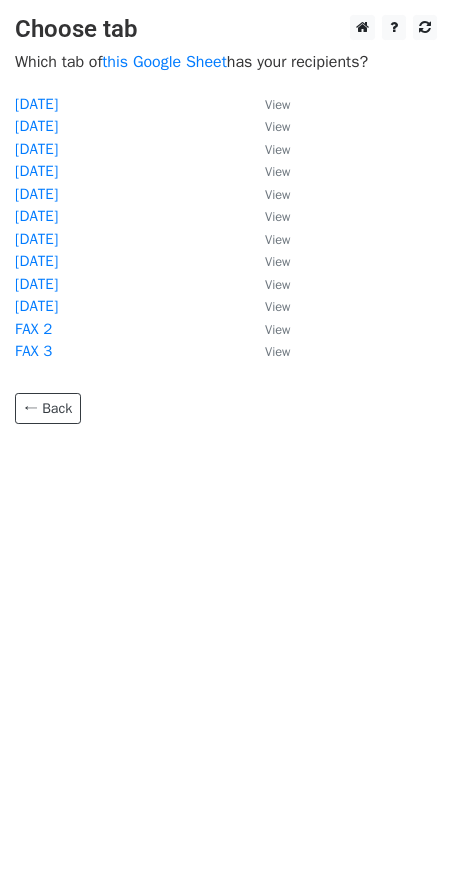 scroll, scrollTop: 0, scrollLeft: 0, axis: both 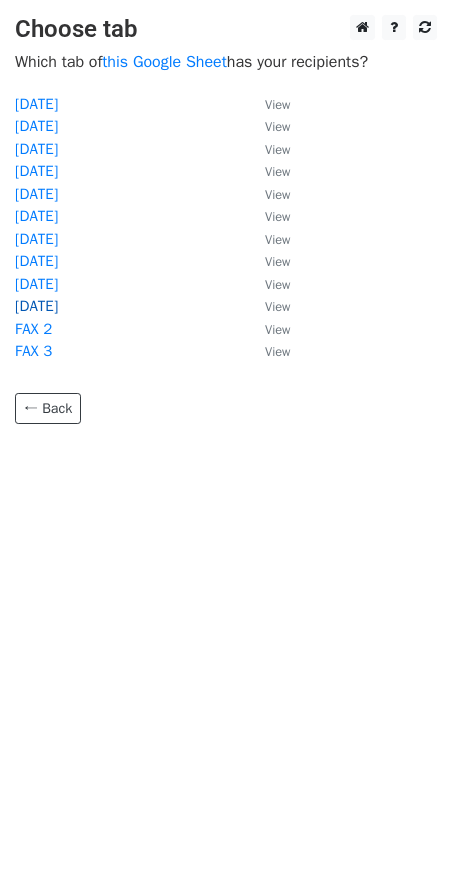 click on "8/5/25" at bounding box center (36, 306) 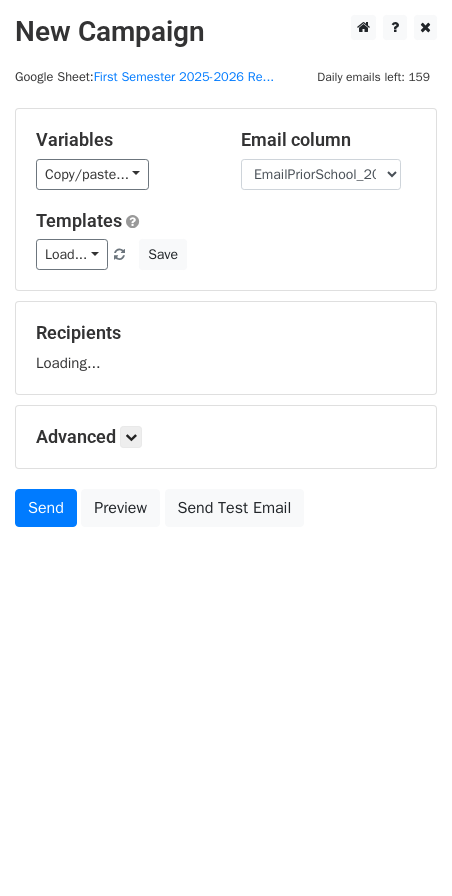 scroll, scrollTop: 0, scrollLeft: 0, axis: both 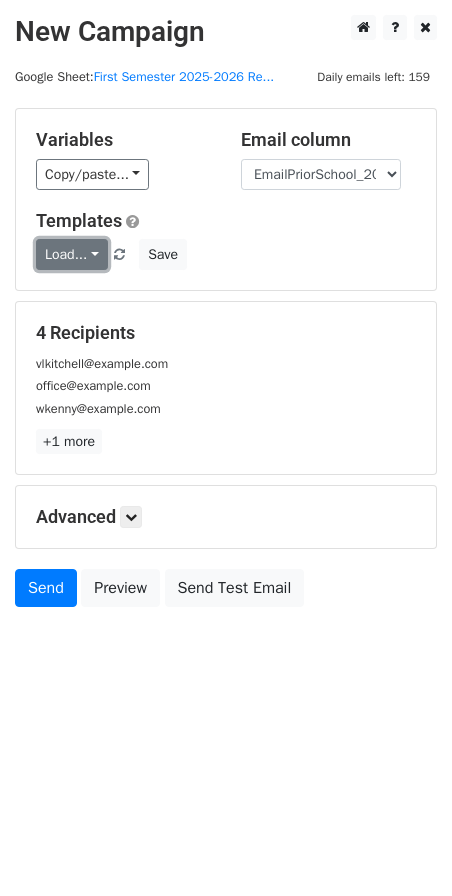 click on "Load..." at bounding box center [72, 254] 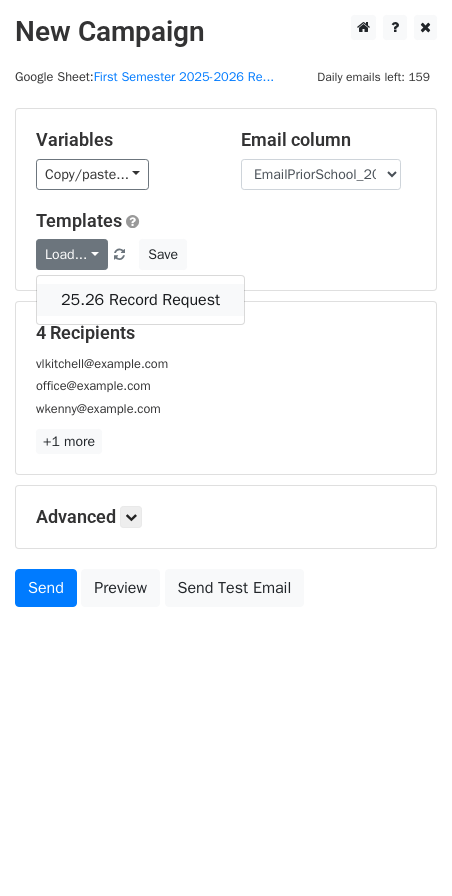 click on "25.26 Record Request" at bounding box center (140, 300) 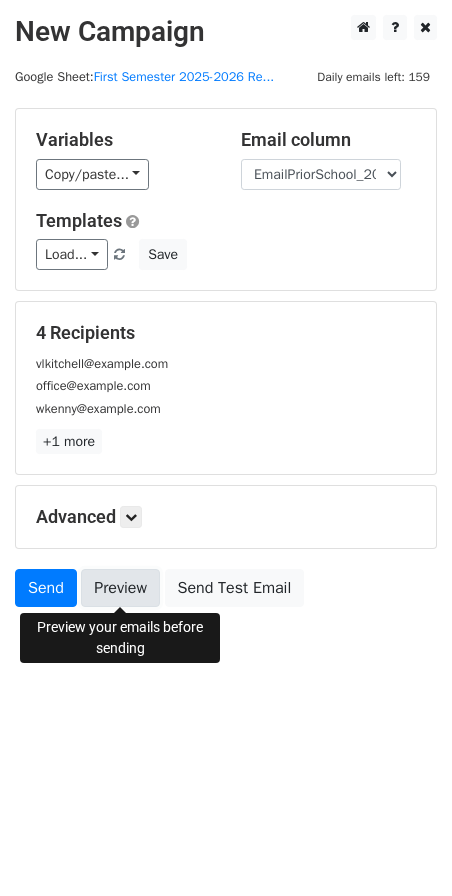 click on "Preview" at bounding box center [120, 588] 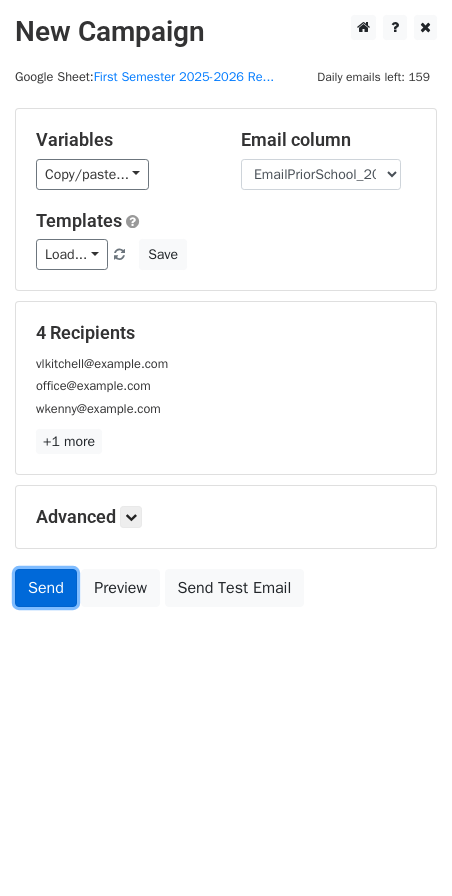 click on "Send" at bounding box center (46, 588) 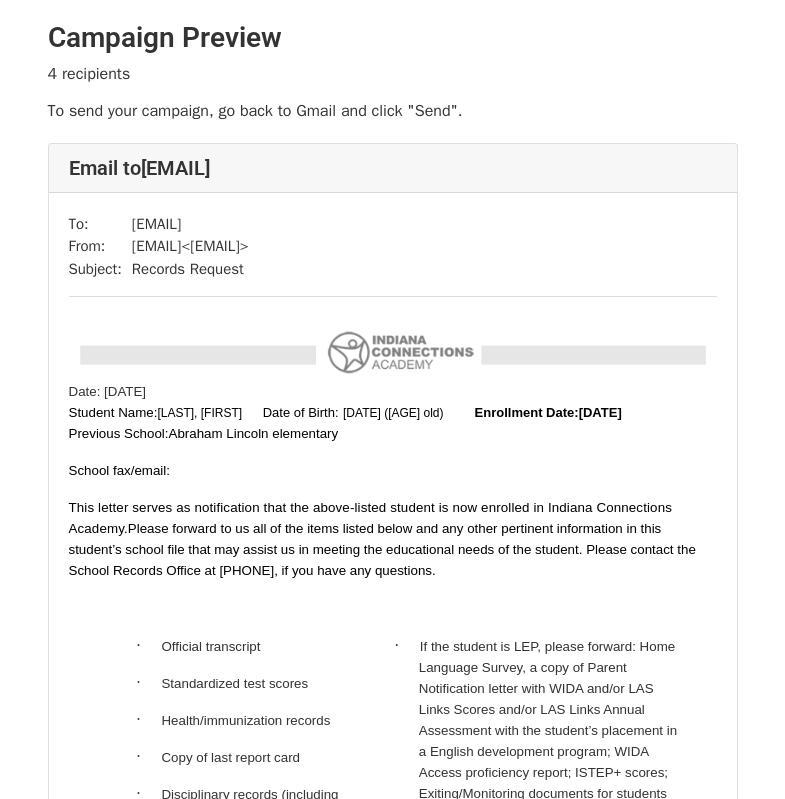 scroll, scrollTop: 0, scrollLeft: 0, axis: both 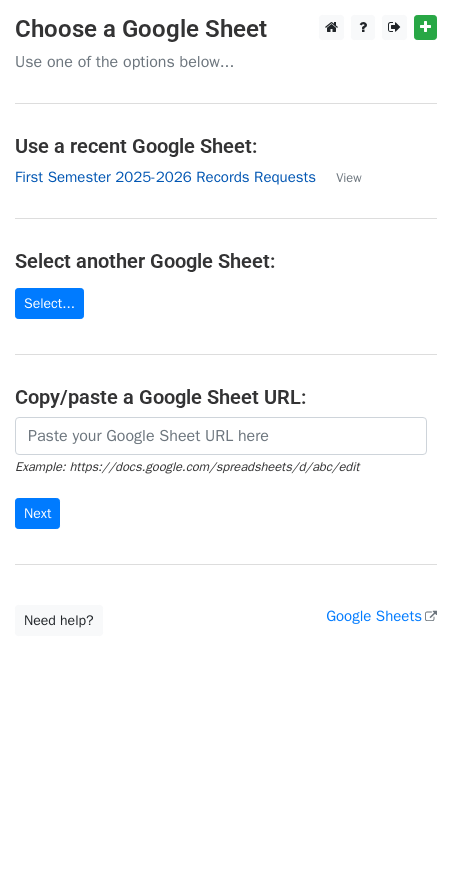click on "First Semester 2025-2026 Records Requests" at bounding box center (165, 177) 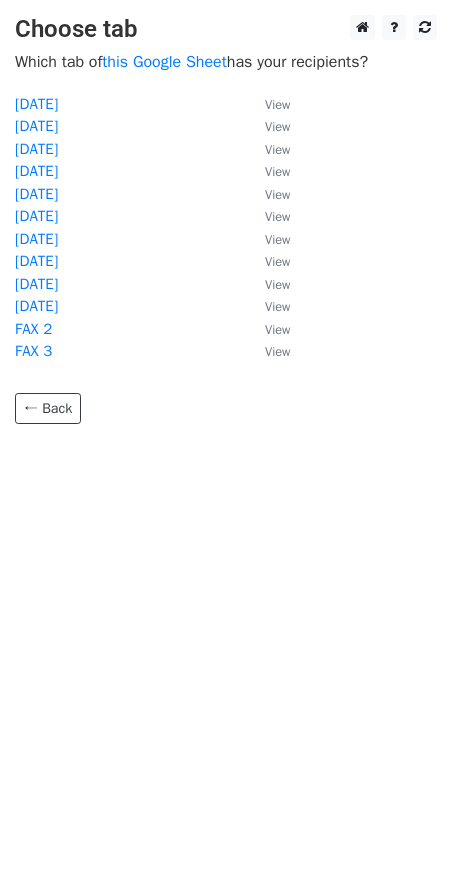 scroll, scrollTop: 0, scrollLeft: 0, axis: both 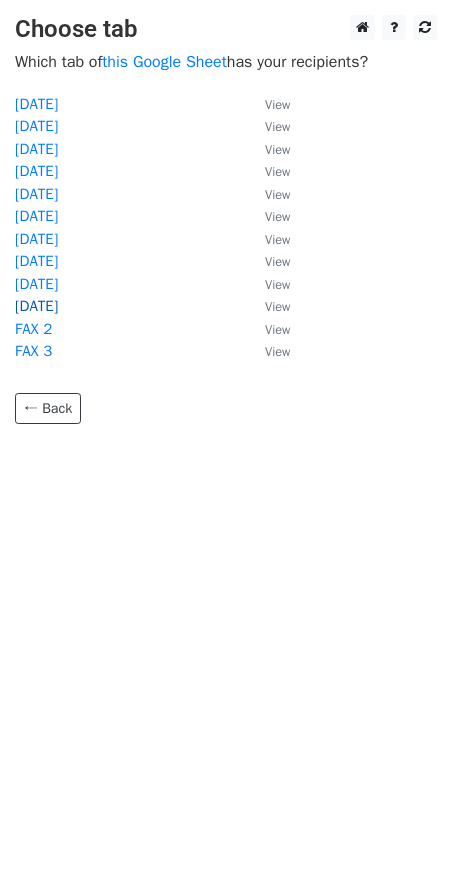 click on "[DATE]" at bounding box center [36, 306] 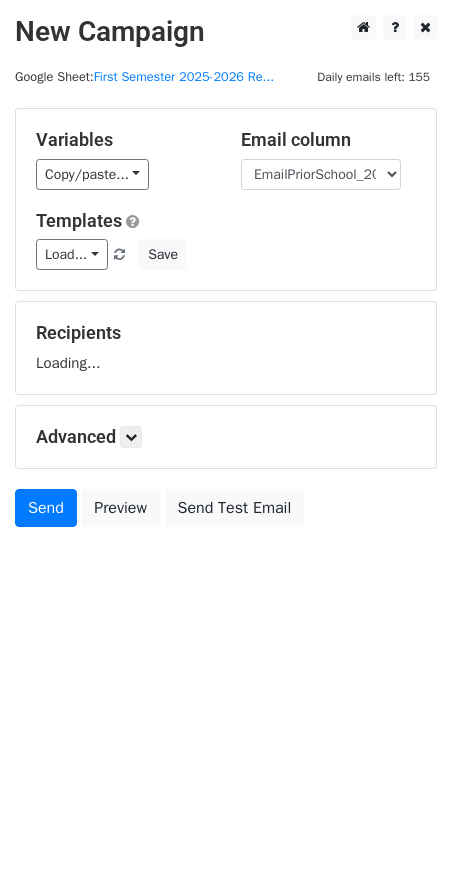 scroll, scrollTop: 0, scrollLeft: 0, axis: both 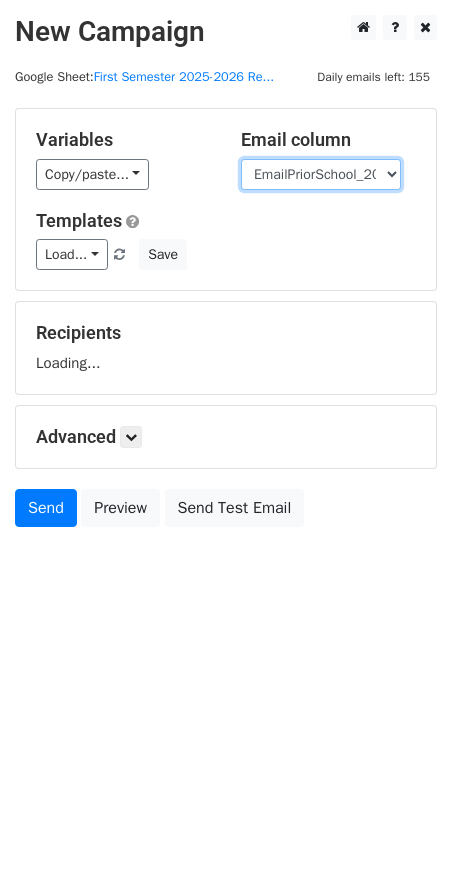 click on "User ID
Last Name
First Name
Start Year
Enrollment Date
Birthday_Age
Reported Gender Calculated
Final Grade
Student ID #
NamePriorSchool1_2021
[CITY]PriorSchool1_2022
[PHONE]PriorSchool1_2021
[EMAIL]
Date" at bounding box center (321, 174) 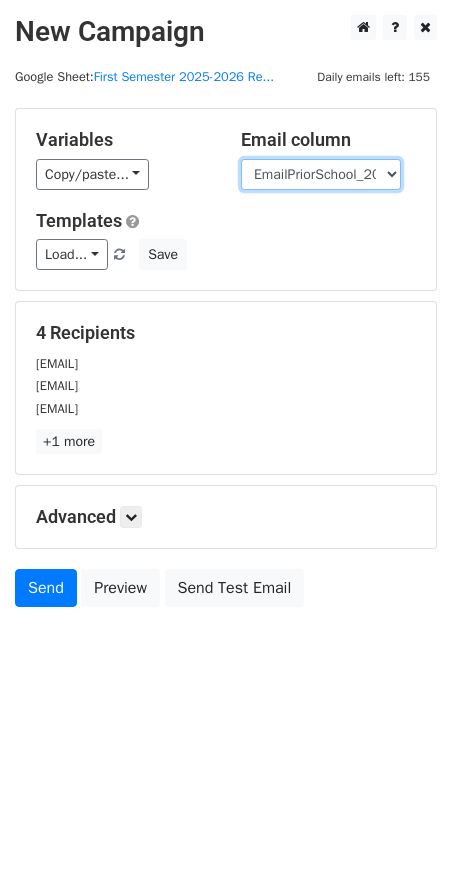 click on "User ID
Last Name
First Name
Start Year
Enrollment Date
Birthday_Age
Reported Gender Calculated
Final Grade
Student ID #
NamePriorSchool1_2021
[CITY]PriorSchool1_2022
[PHONE]PriorSchool1_2021
[EMAIL]
Date" at bounding box center (321, 174) 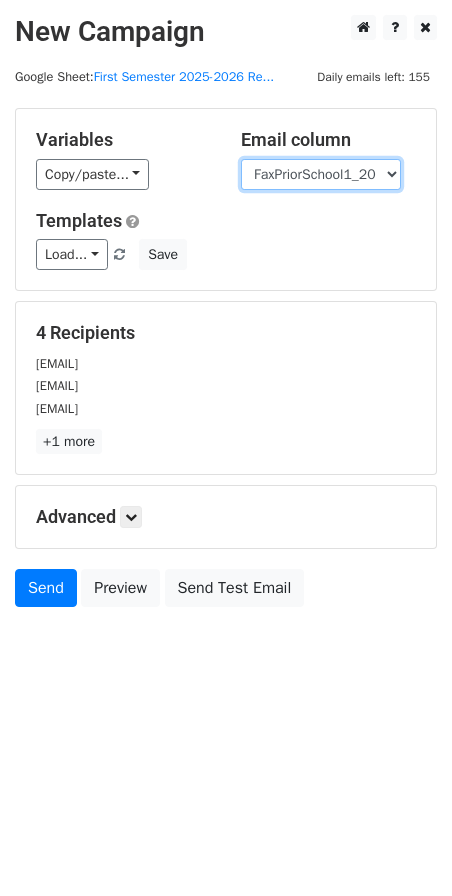 click on "User ID
Last Name
First Name
Start Year
Enrollment Date
Birthday_Age
Reported Gender Calculated
Final Grade
Student ID #
NamePriorSchool1_2021
[CITY]PriorSchool1_2022
[PHONE]PriorSchool1_2021
[EMAIL]
Date" at bounding box center (321, 174) 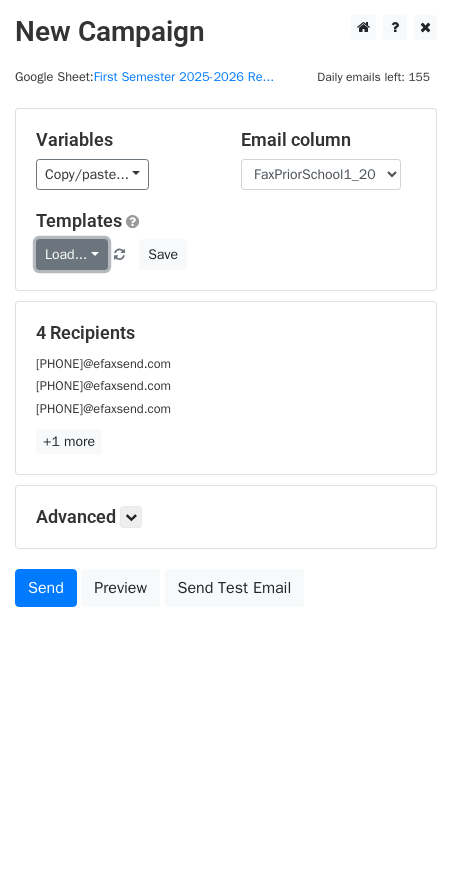 click on "Load..." at bounding box center [72, 254] 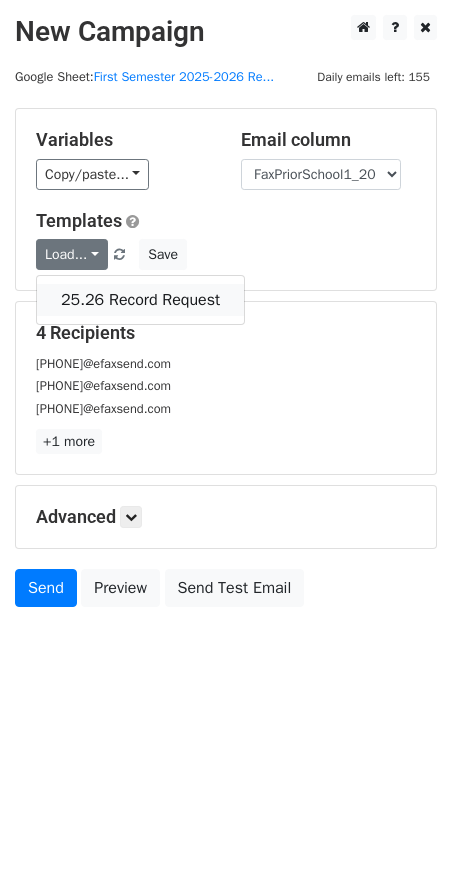 click on "25.26 Record Request" at bounding box center (140, 300) 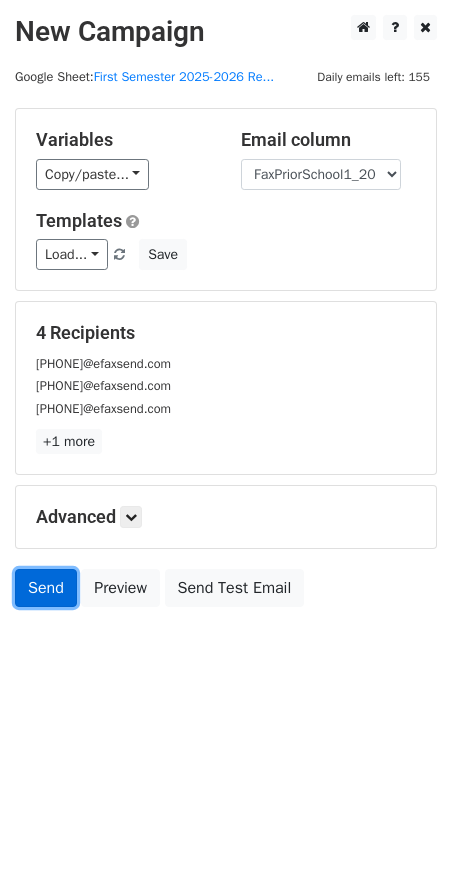 click on "Send" at bounding box center (46, 588) 